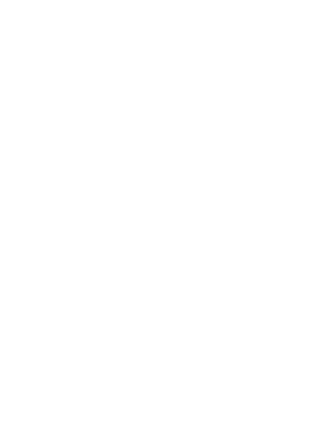 scroll, scrollTop: 0, scrollLeft: 0, axis: both 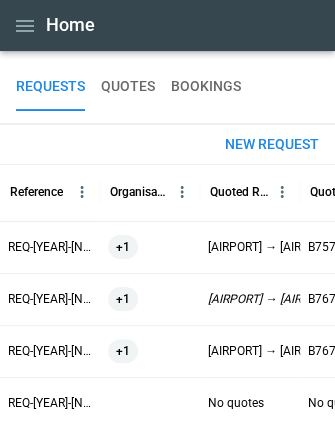 click on "New request" at bounding box center (272, 144) 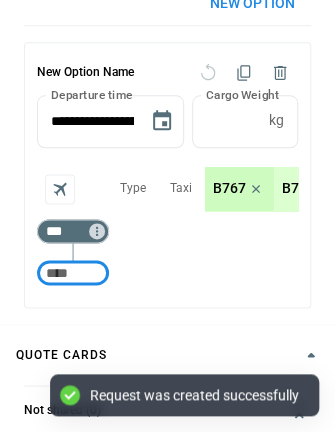 scroll, scrollTop: 212, scrollLeft: 0, axis: vertical 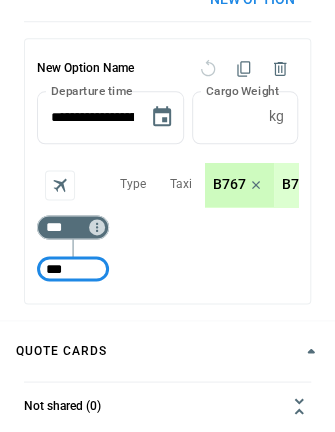 type on "***" 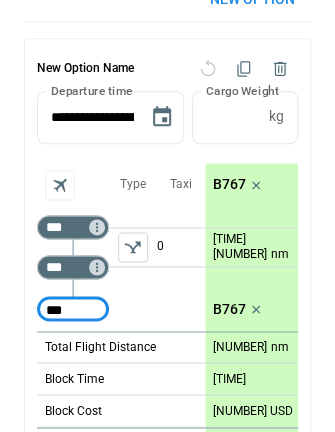 type on "***" 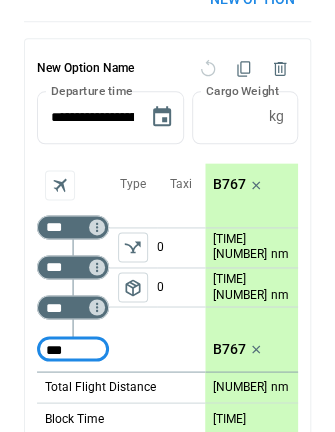 type on "***" 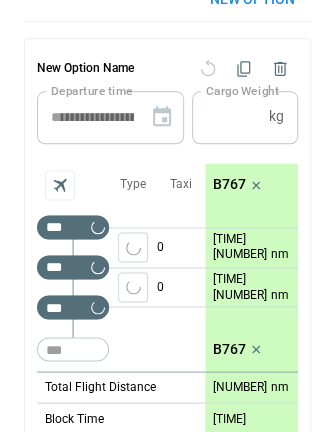 type 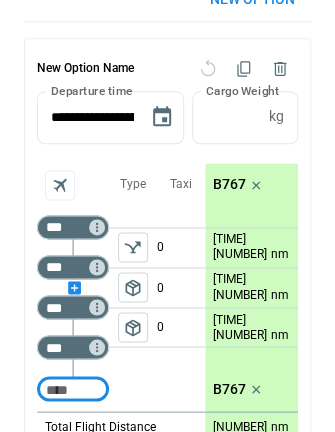 click at bounding box center [73, 287] 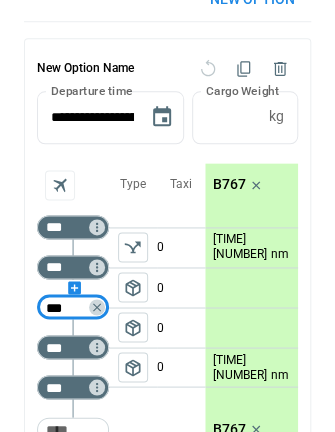 type on "***" 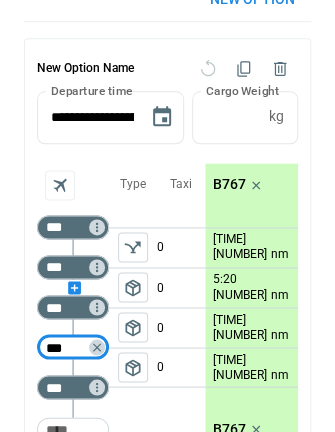 type on "***" 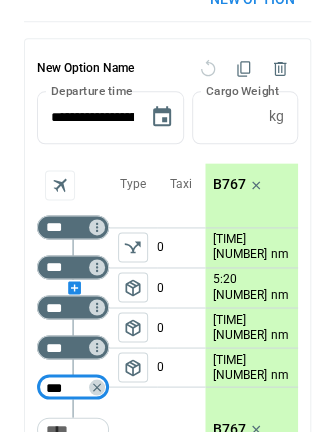 type on "***" 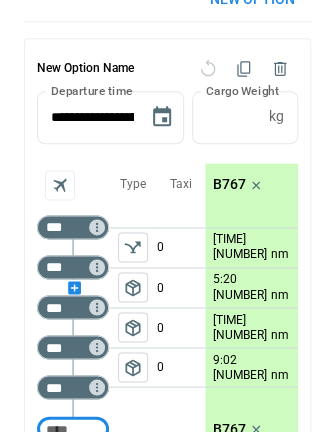 scroll, scrollTop: 216, scrollLeft: 0, axis: vertical 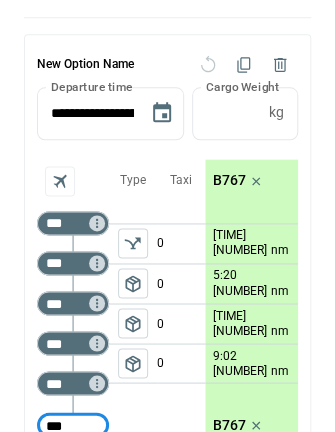 type on "***" 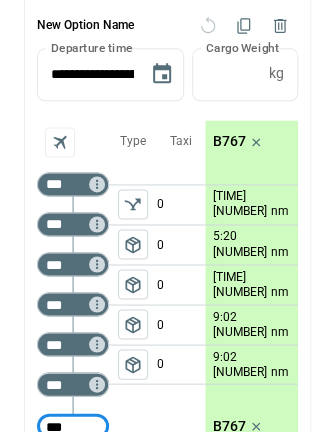 type on "***" 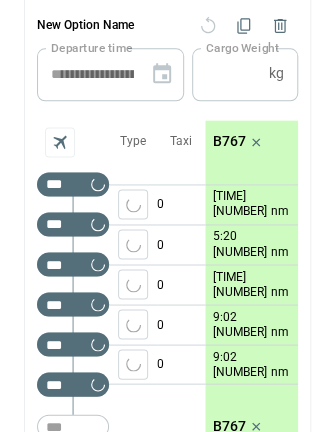 type 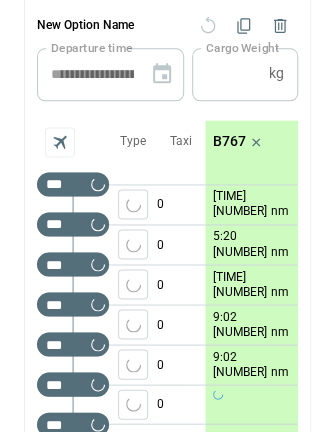 scroll, scrollTop: 256, scrollLeft: 0, axis: vertical 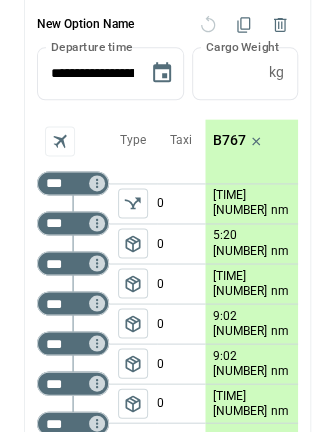 click on "package_2" at bounding box center [133, 363] 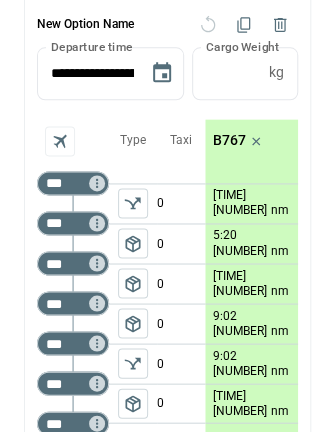 click on "package_2" at bounding box center (133, 403) 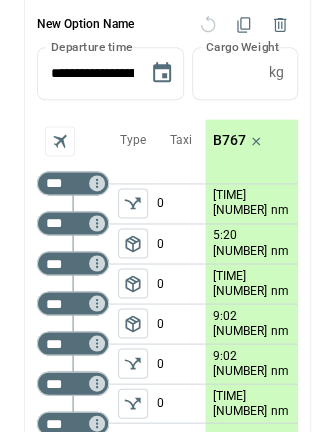 click on "B767" at bounding box center [229, 140] 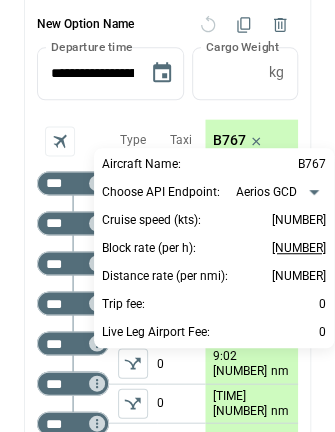 click on "11,000" at bounding box center (299, 248) 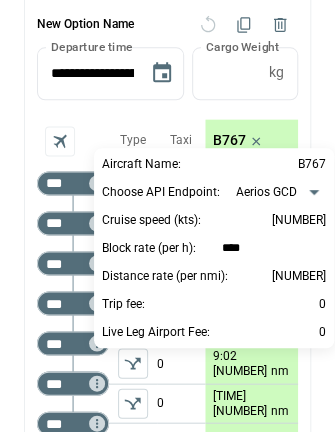 type on "*****" 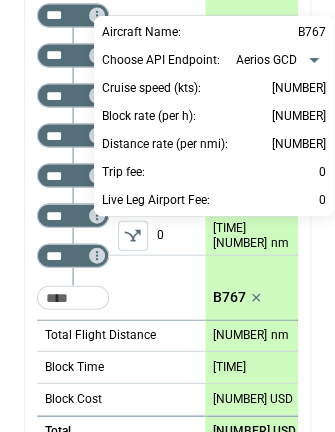 scroll, scrollTop: 432, scrollLeft: 0, axis: vertical 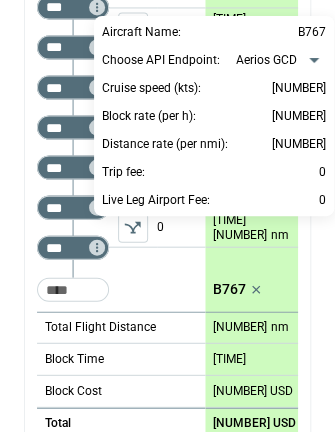 click at bounding box center [167, 216] 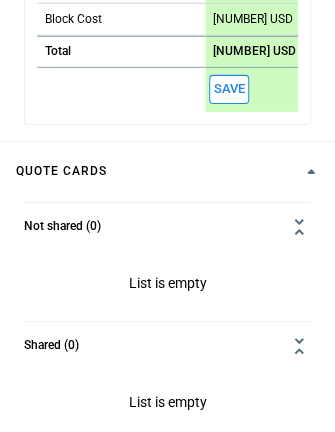 scroll, scrollTop: 805, scrollLeft: 0, axis: vertical 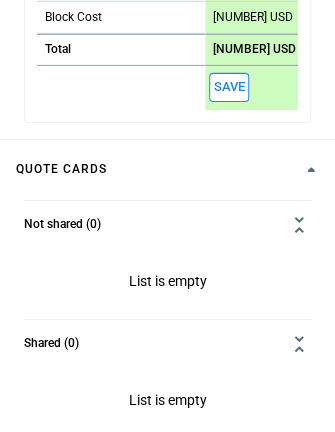 click on "Save" at bounding box center (229, 87) 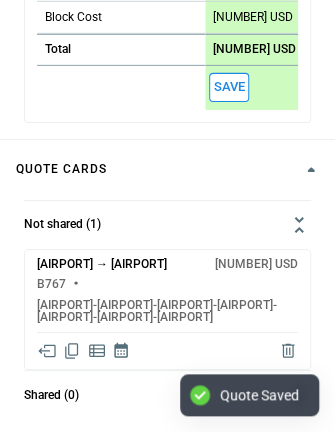 click 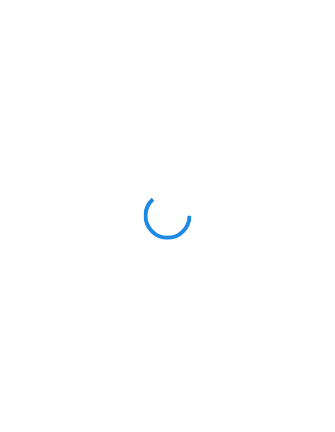 scroll, scrollTop: 0, scrollLeft: 0, axis: both 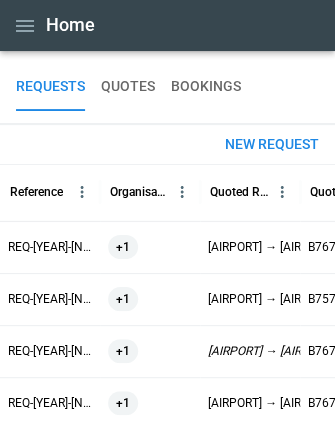click on "New request" at bounding box center (272, 144) 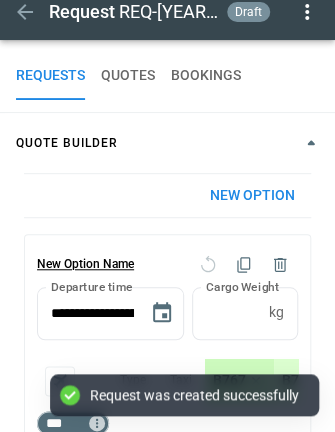 scroll, scrollTop: 275, scrollLeft: 0, axis: vertical 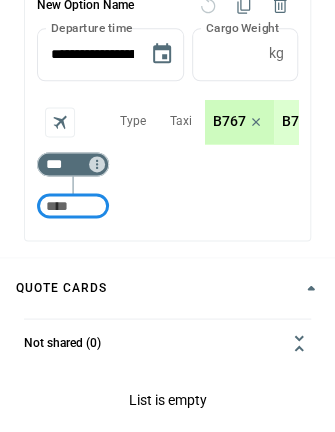 click at bounding box center (73, 206) 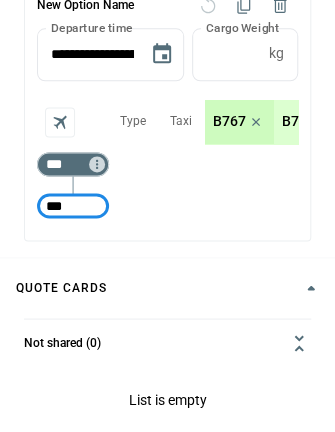 type on "***" 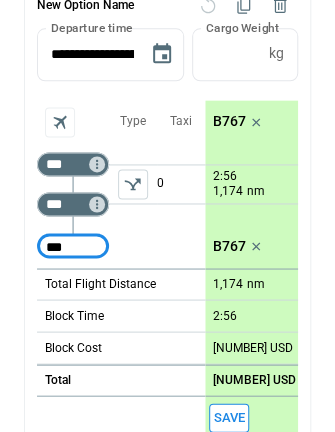 type on "***" 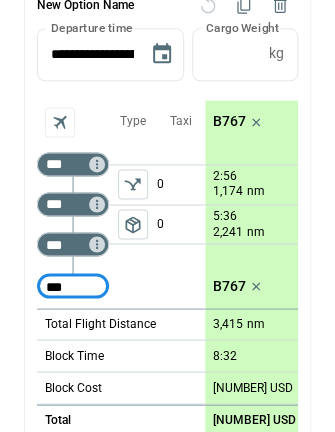 type on "***" 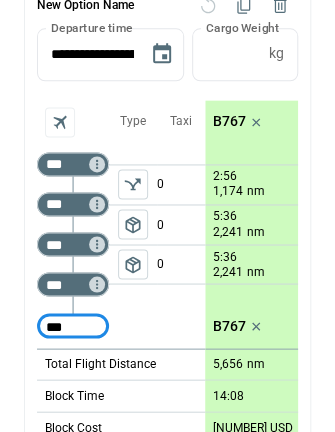 type on "***" 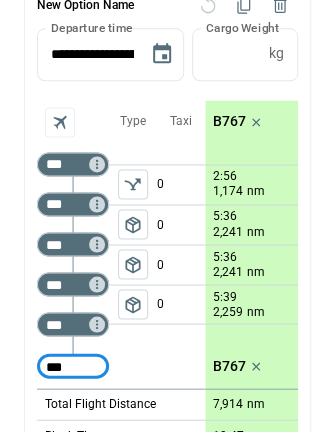 type on "***" 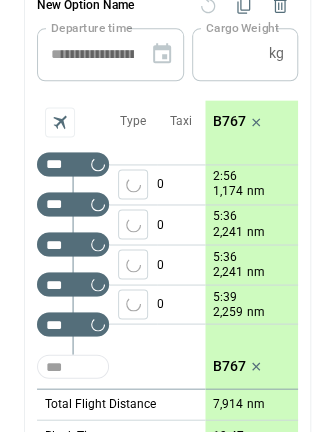 type 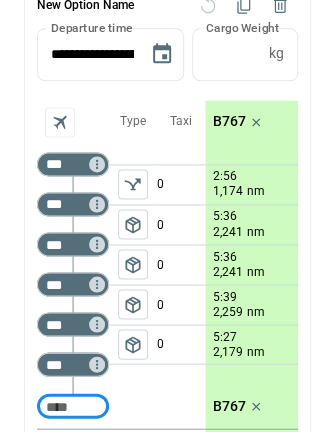 click on "package_2" at bounding box center [133, 344] 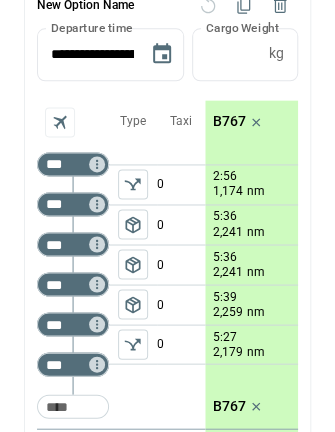 click on "package_2" at bounding box center [133, 224] 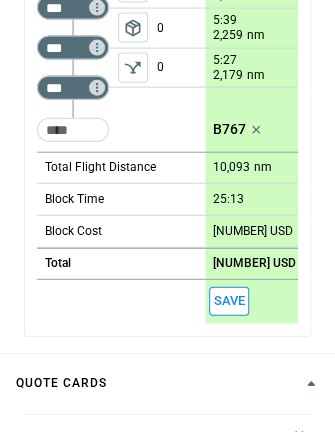 scroll, scrollTop: 567, scrollLeft: 0, axis: vertical 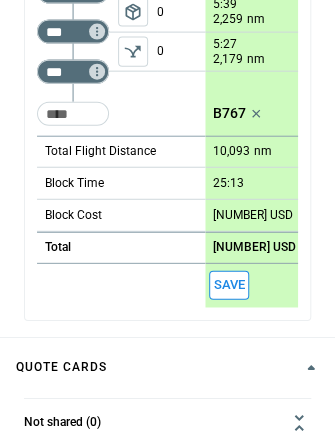click on "Save" at bounding box center [229, 285] 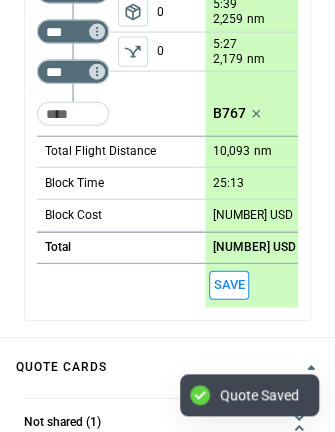 scroll, scrollTop: 0, scrollLeft: 86, axis: horizontal 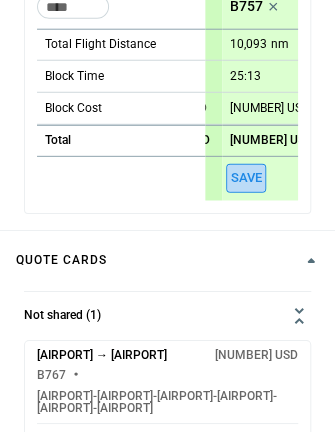 click on "Save" at bounding box center (246, 178) 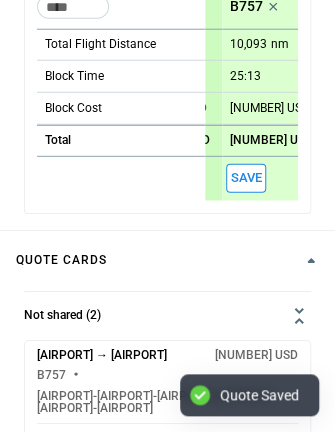 scroll, scrollTop: 929, scrollLeft: 0, axis: vertical 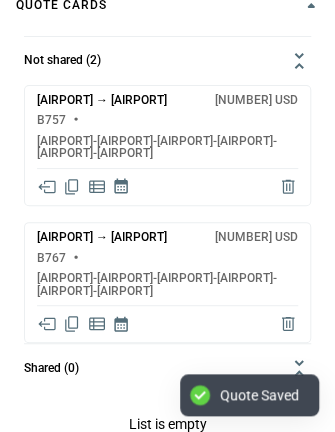 click 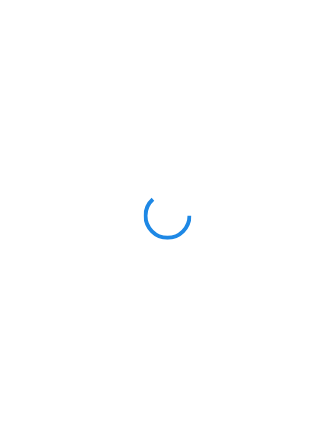 scroll, scrollTop: 0, scrollLeft: 0, axis: both 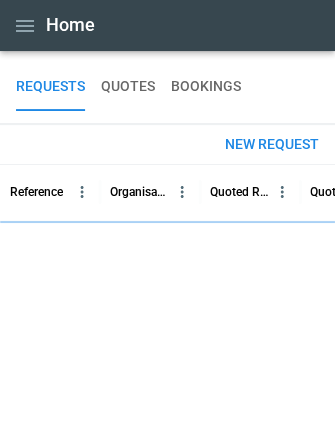 click on "New request" at bounding box center (272, 144) 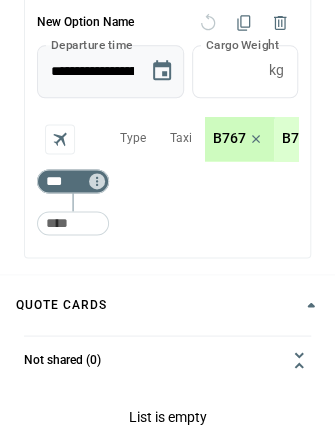 scroll, scrollTop: 260, scrollLeft: 0, axis: vertical 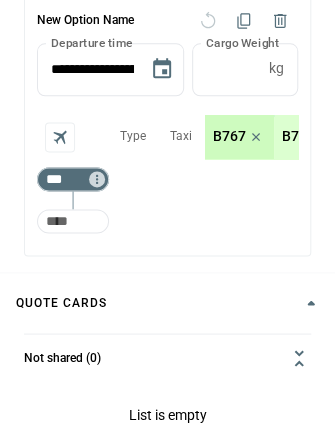 click at bounding box center [73, 221] 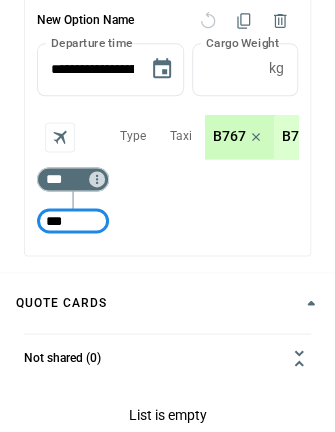 type on "***" 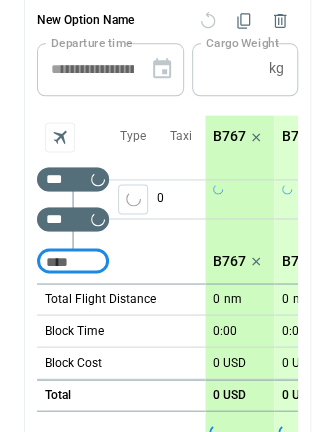 type on "*" 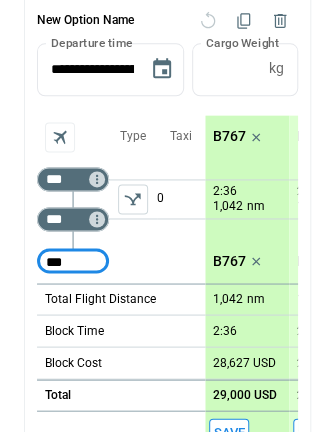 type on "***" 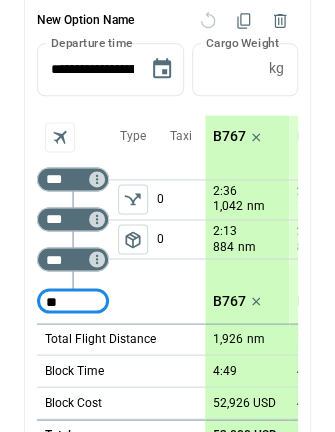 type on "*" 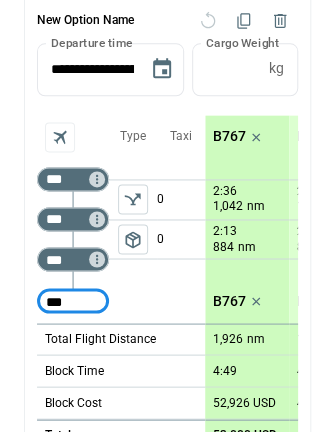 type on "***" 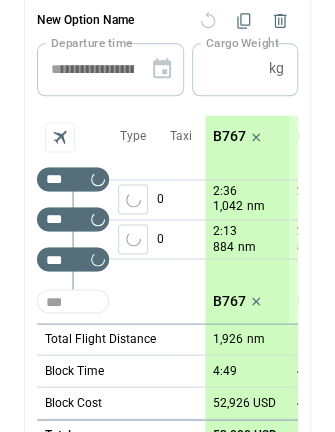 type 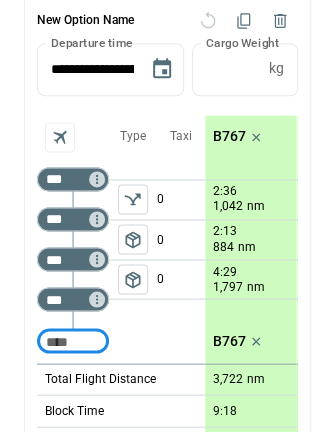 click on "package_2" at bounding box center (133, 279) 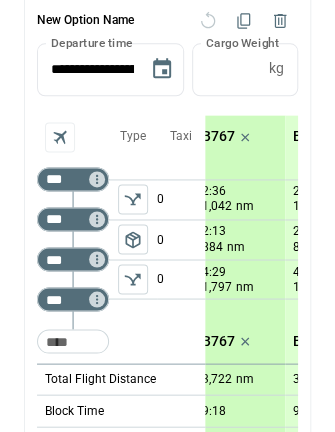 scroll, scrollTop: 0, scrollLeft: 78, axis: horizontal 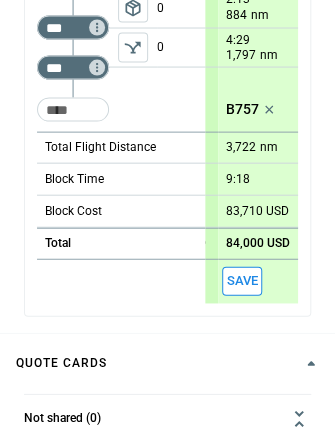 click on "Save" at bounding box center (242, 280) 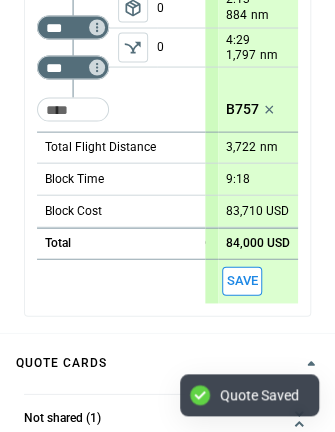 scroll, scrollTop: 746, scrollLeft: 0, axis: vertical 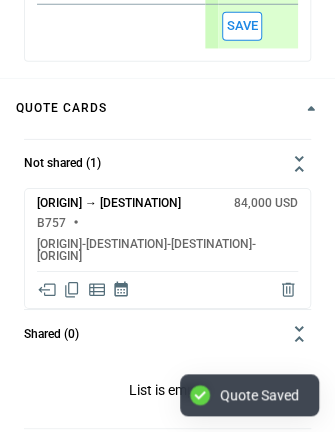 click 